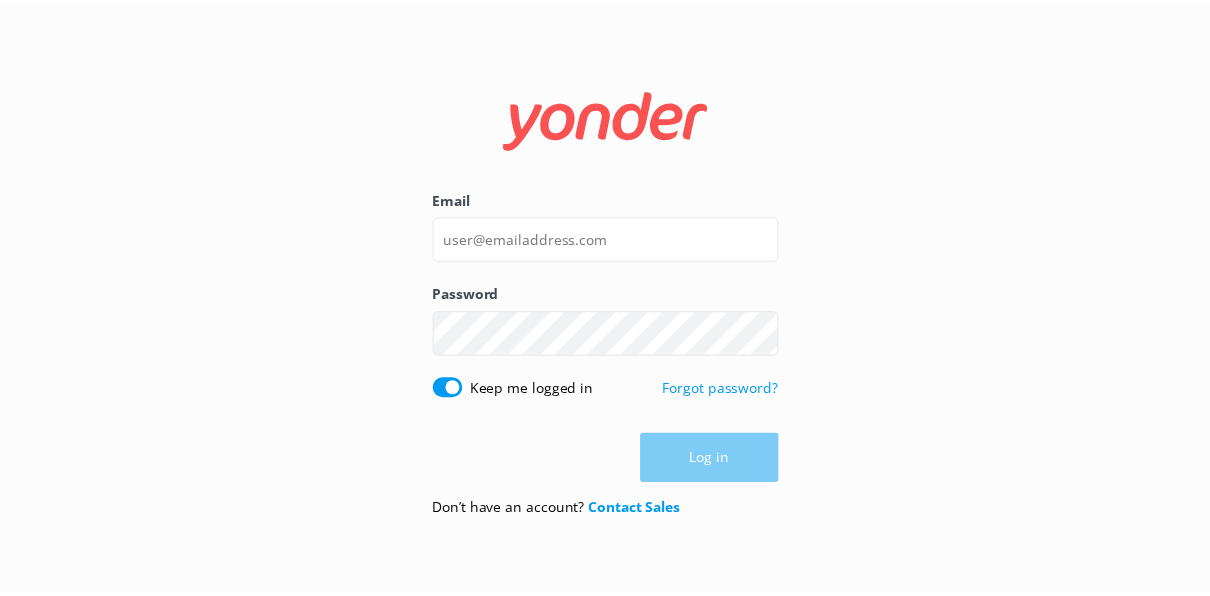 scroll, scrollTop: 0, scrollLeft: 0, axis: both 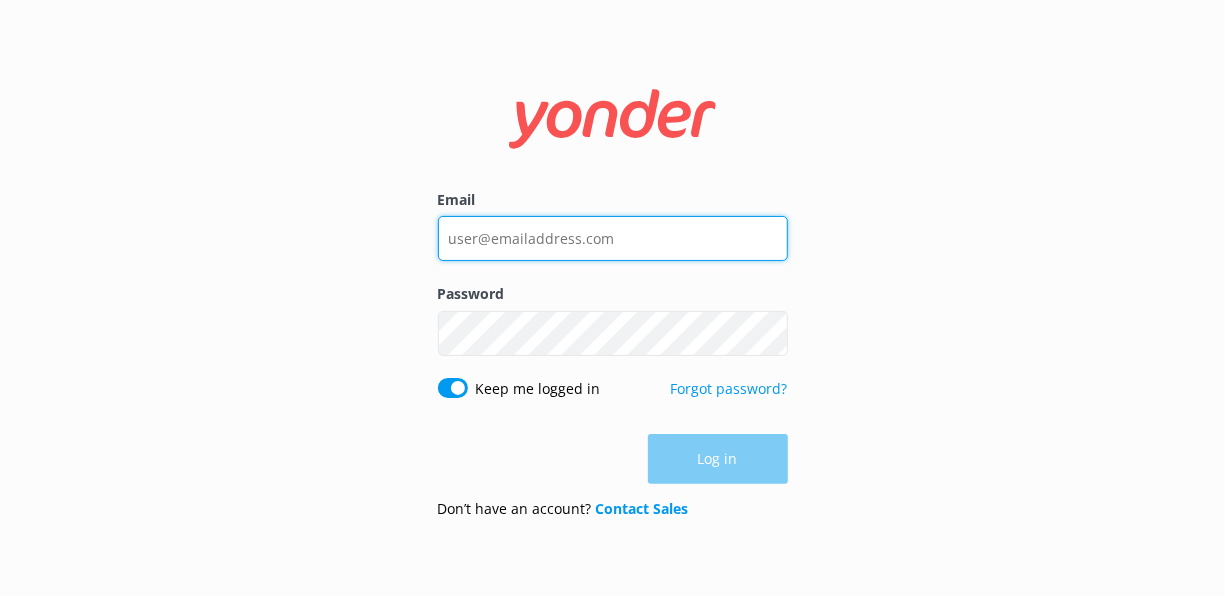 type on "office@[EMAIL]" 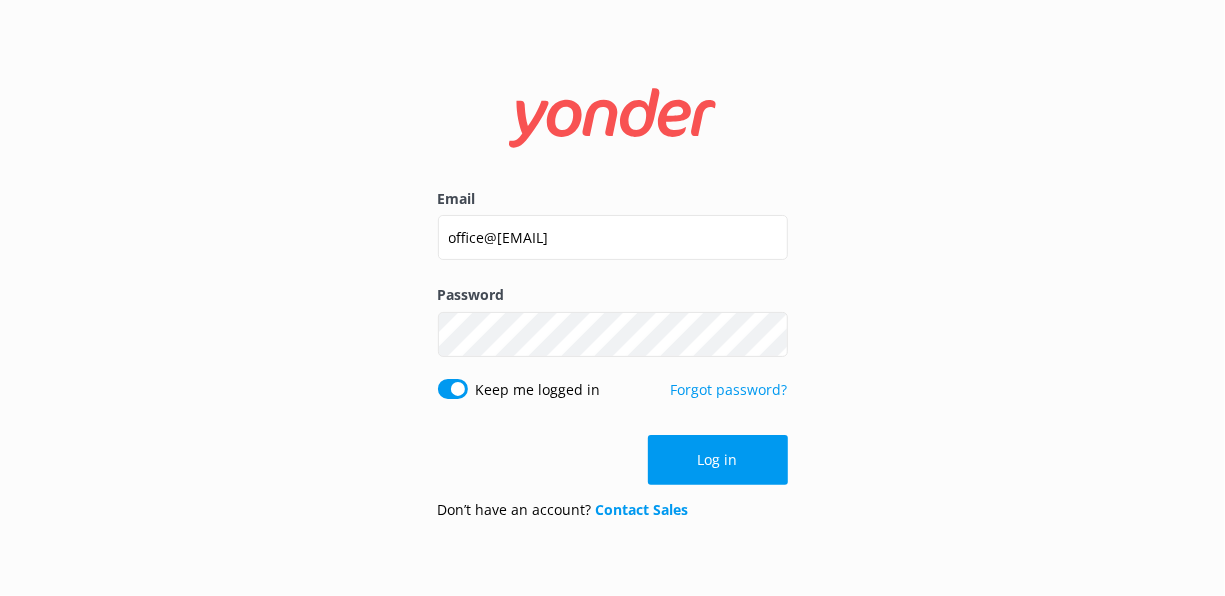 click on "Log in" at bounding box center (613, 460) 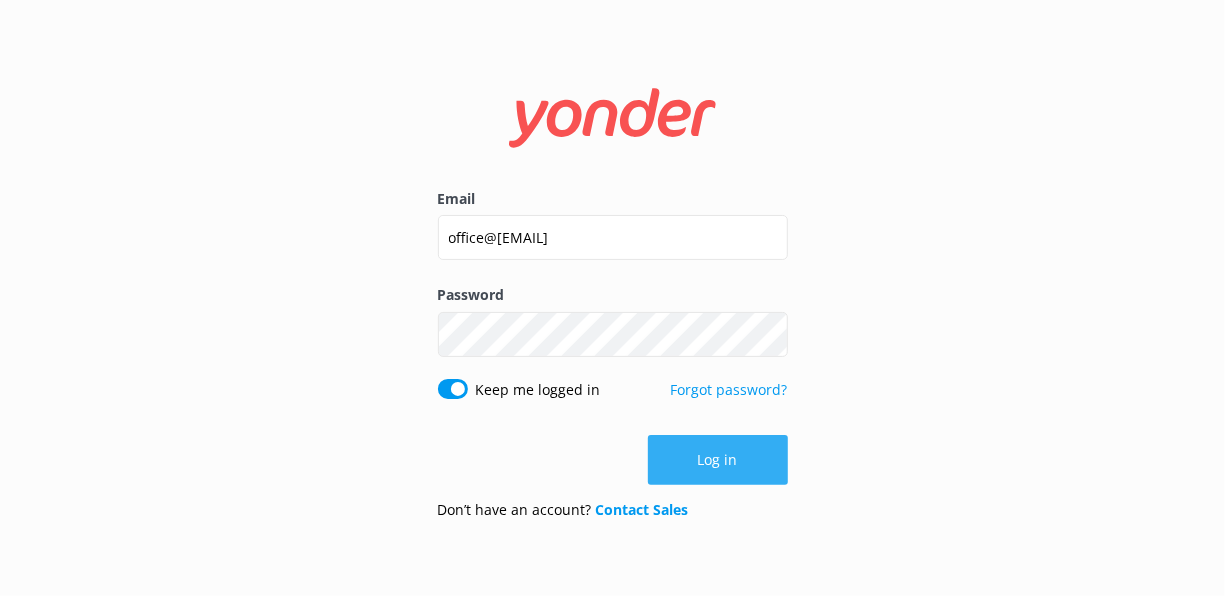 click on "Log in" at bounding box center (718, 460) 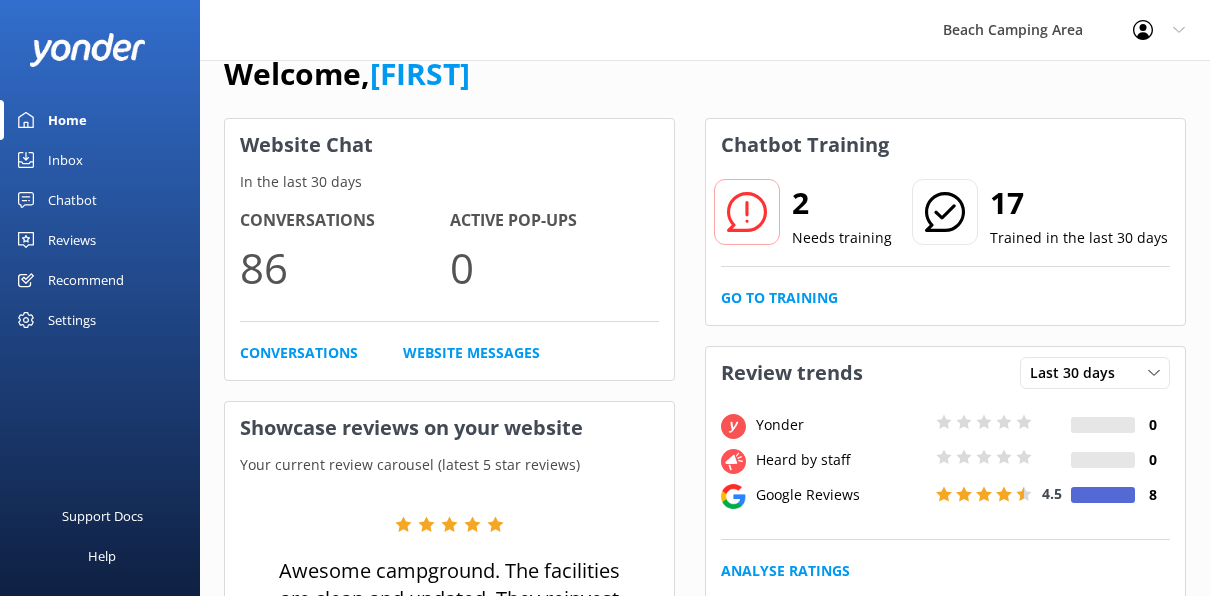 scroll, scrollTop: 0, scrollLeft: 0, axis: both 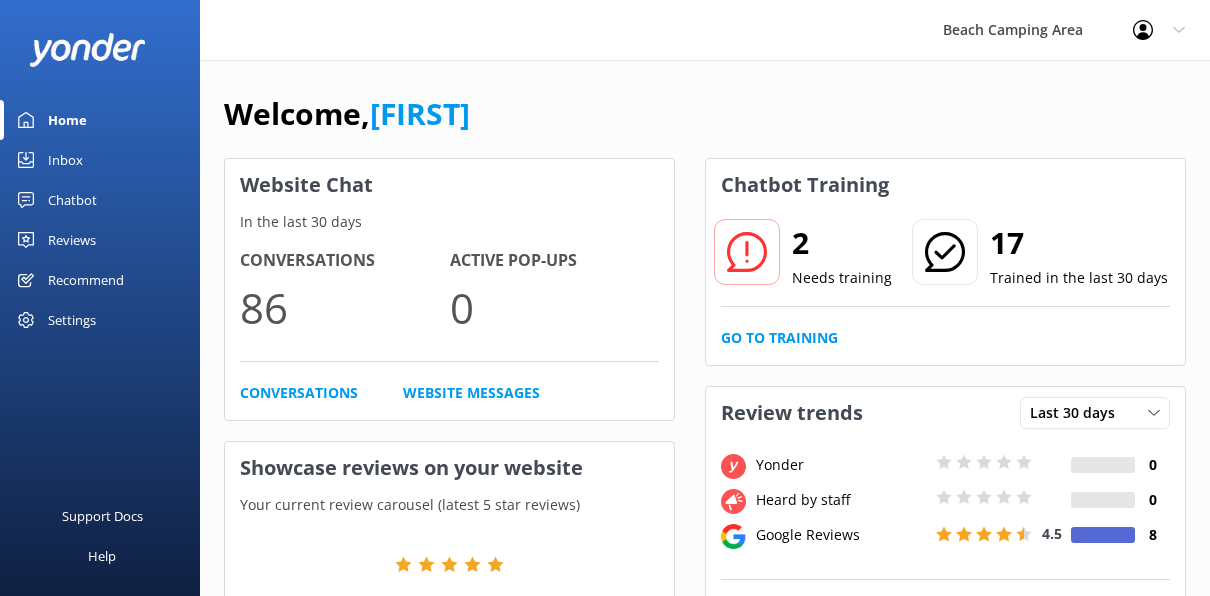 click on "Chatbot" at bounding box center (72, 200) 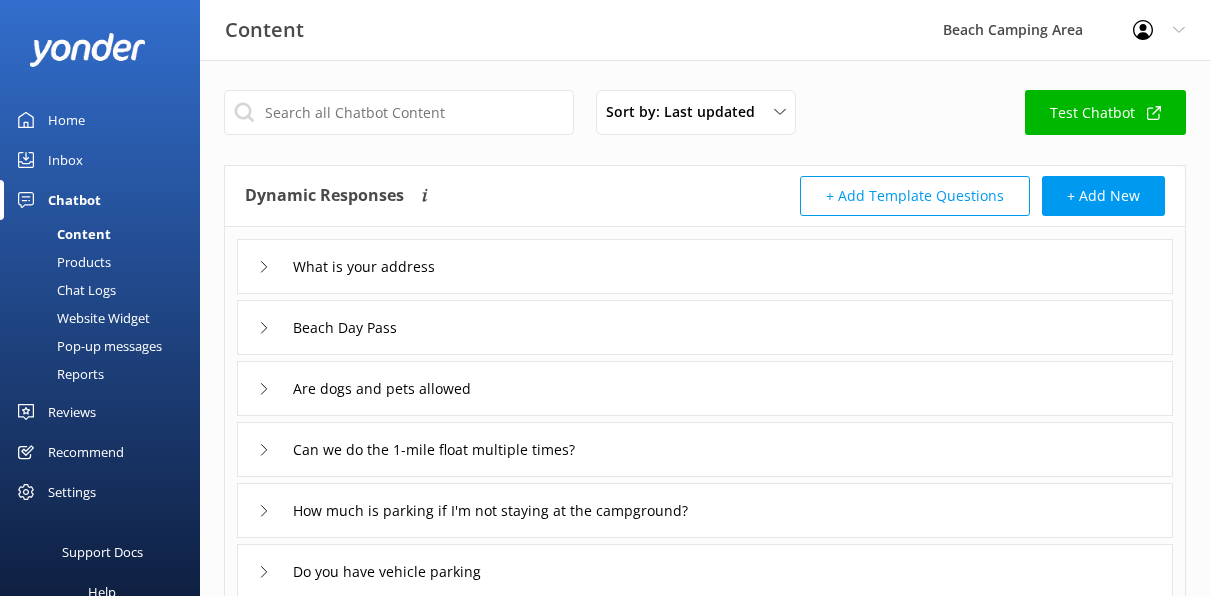 click on "Chat Logs" at bounding box center (64, 290) 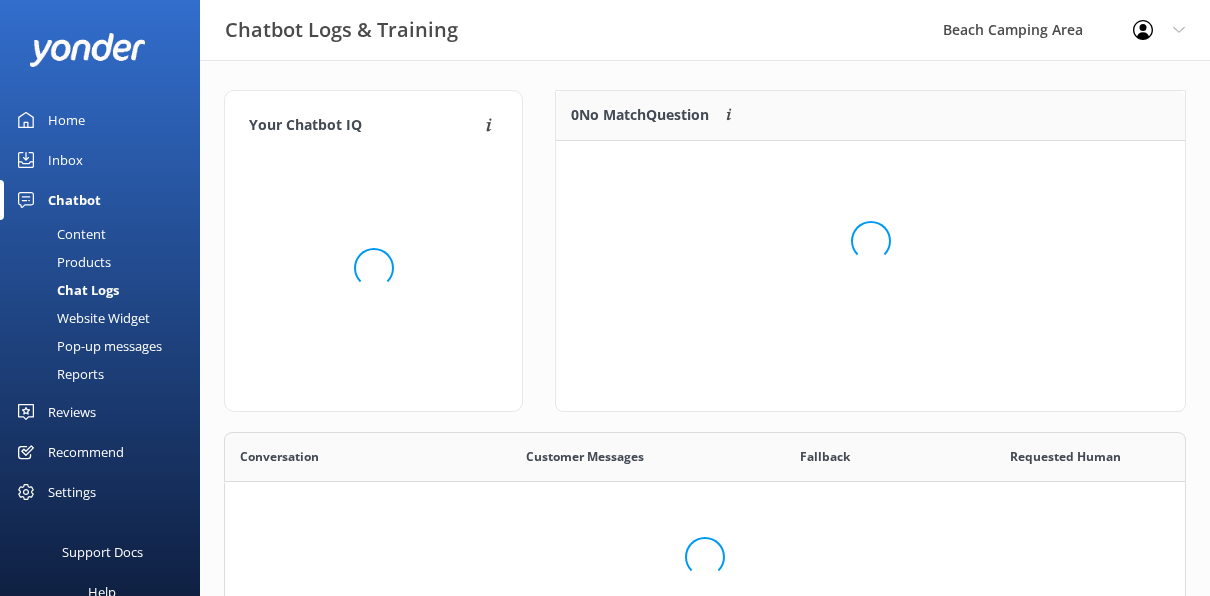 scroll, scrollTop: 16, scrollLeft: 16, axis: both 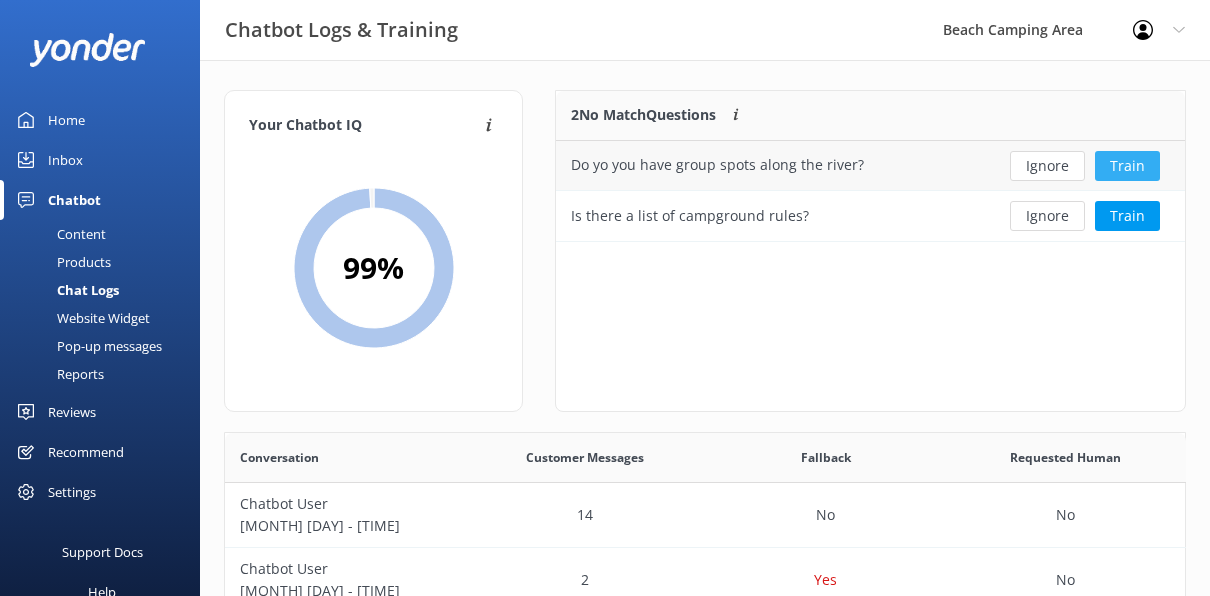 click on "Train" at bounding box center (1127, 166) 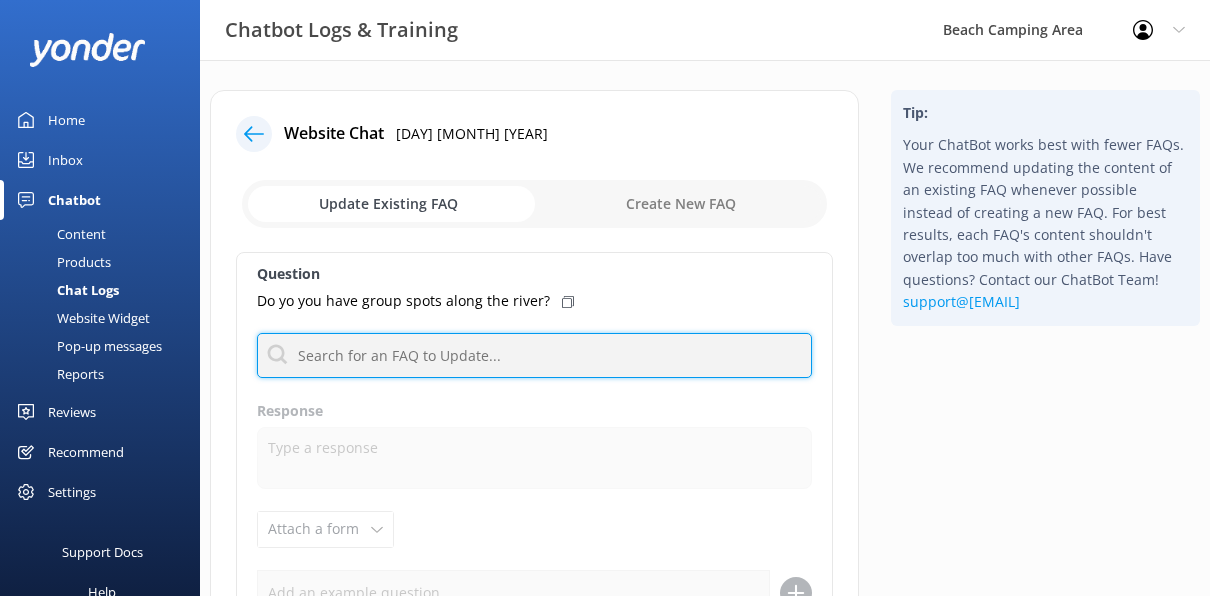 click at bounding box center [534, 355] 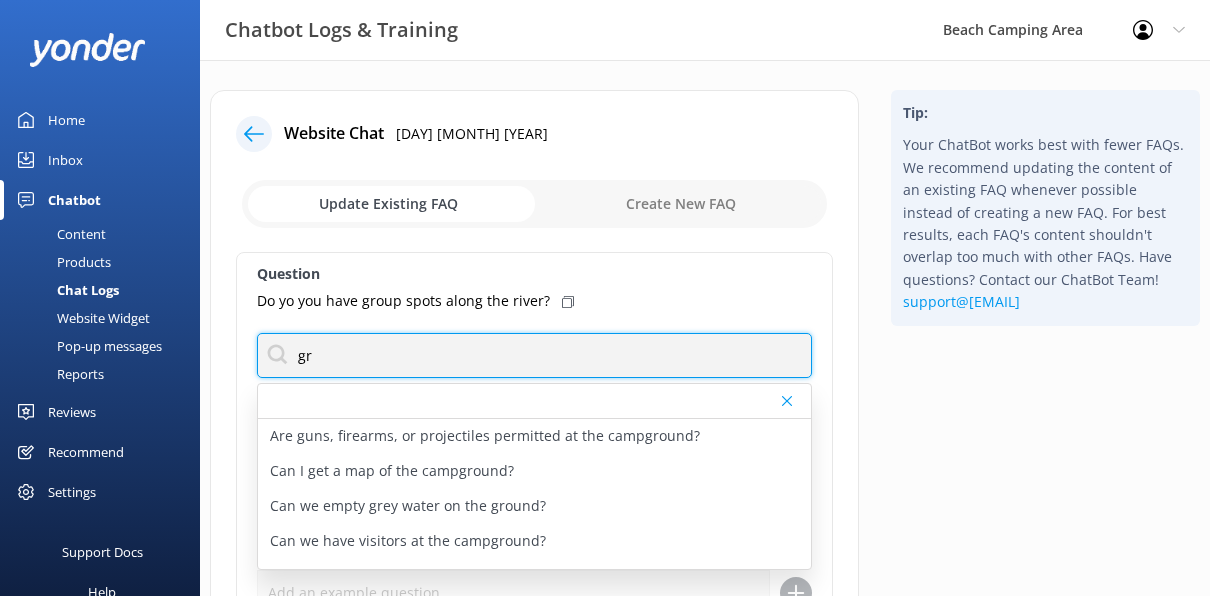 type on "g" 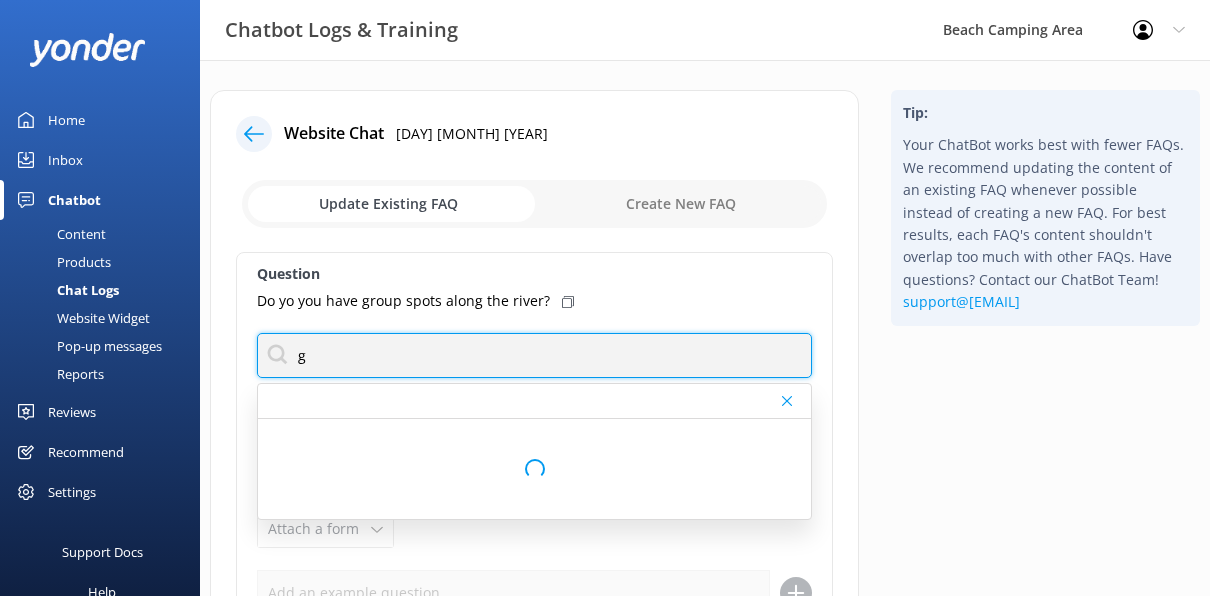 type 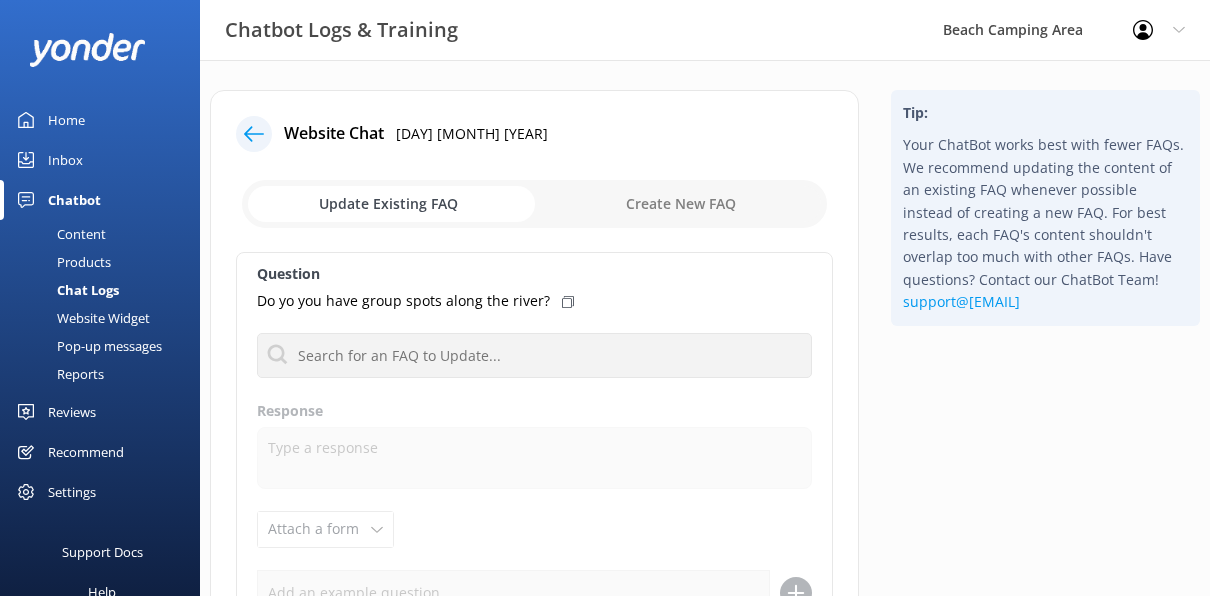 click at bounding box center (534, 204) 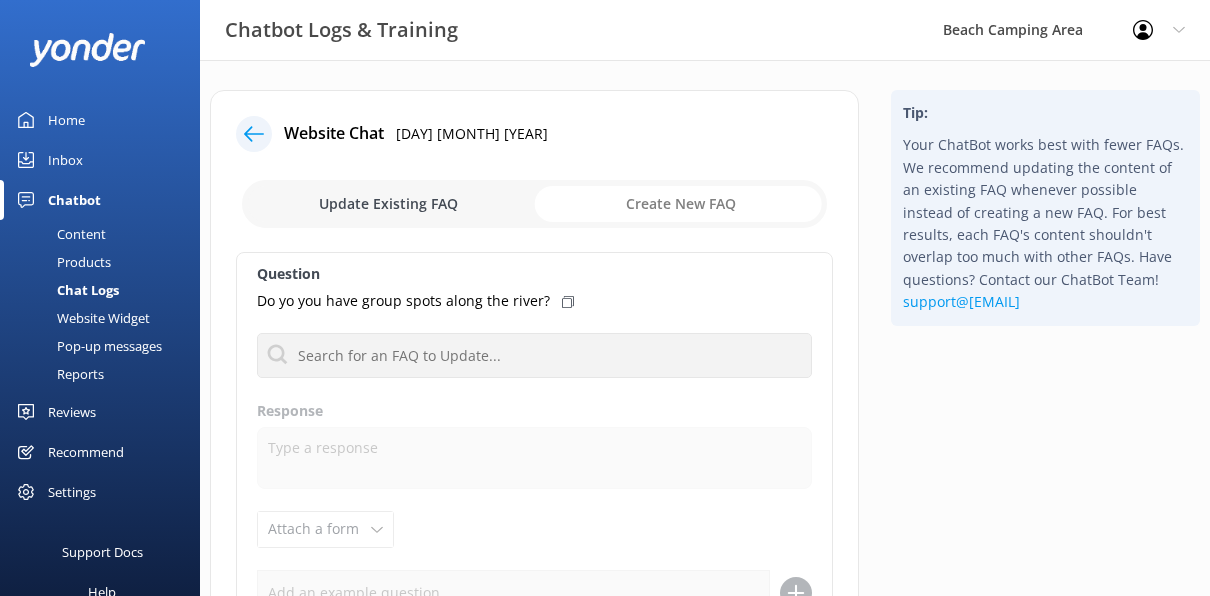 checkbox on "true" 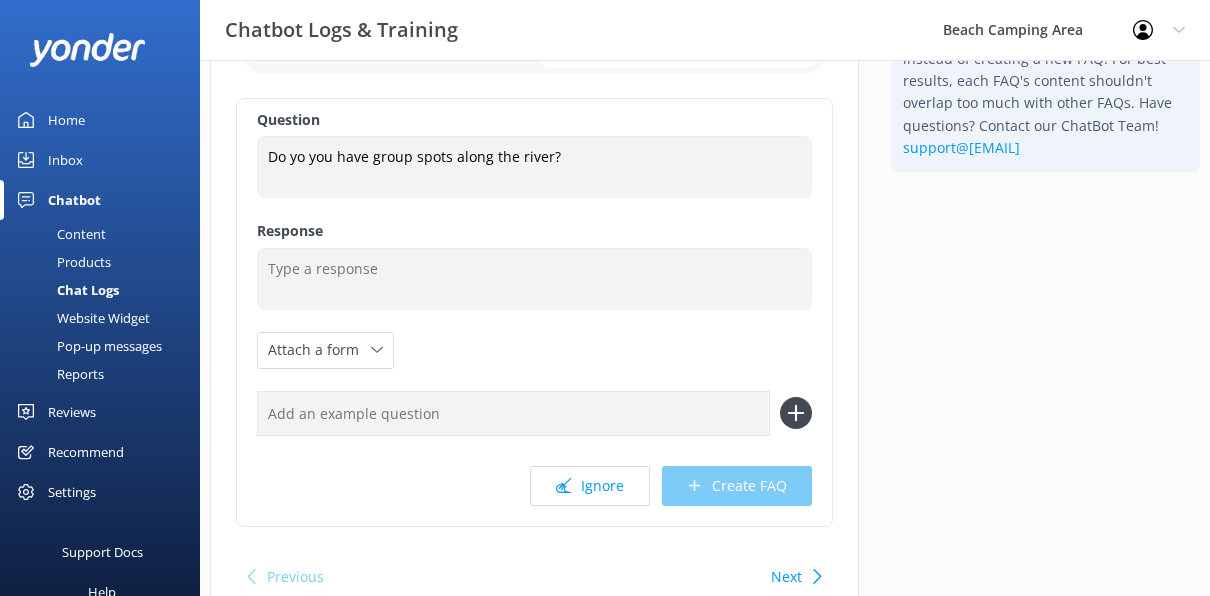 scroll, scrollTop: 200, scrollLeft: 0, axis: vertical 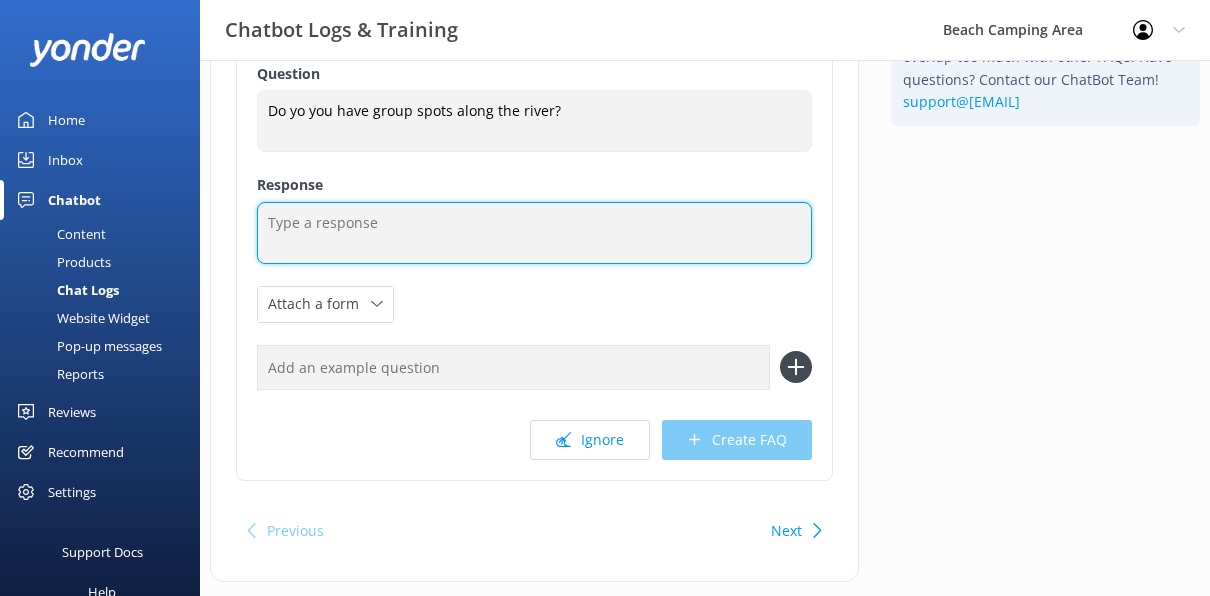 click at bounding box center (534, 233) 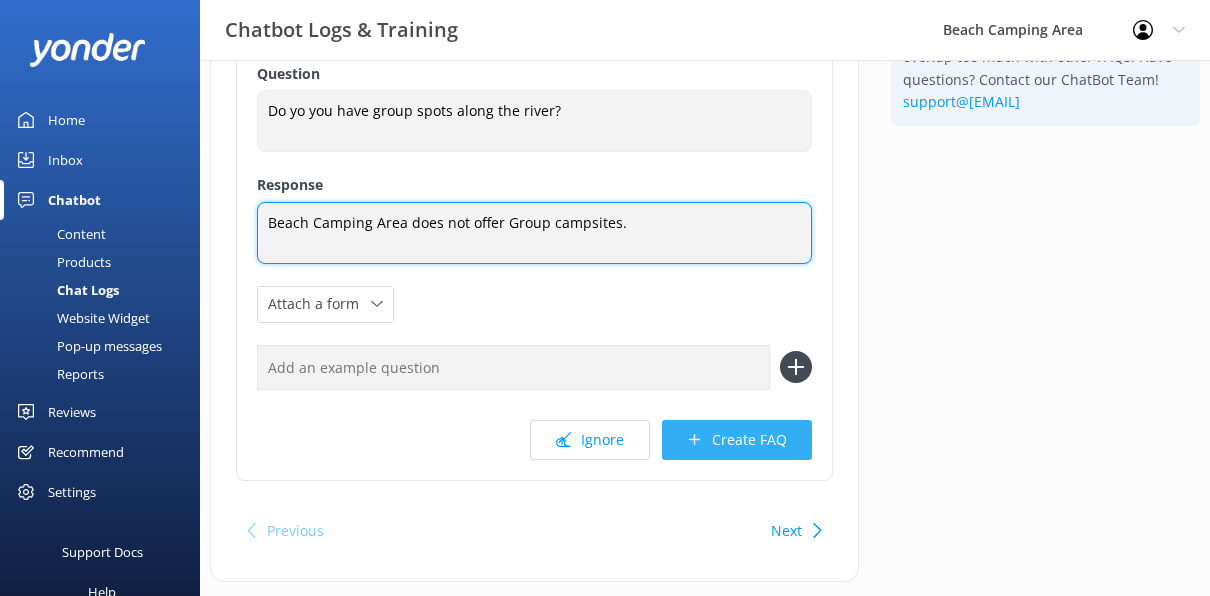 type on "Beach Camping Area does not offer Group campsites." 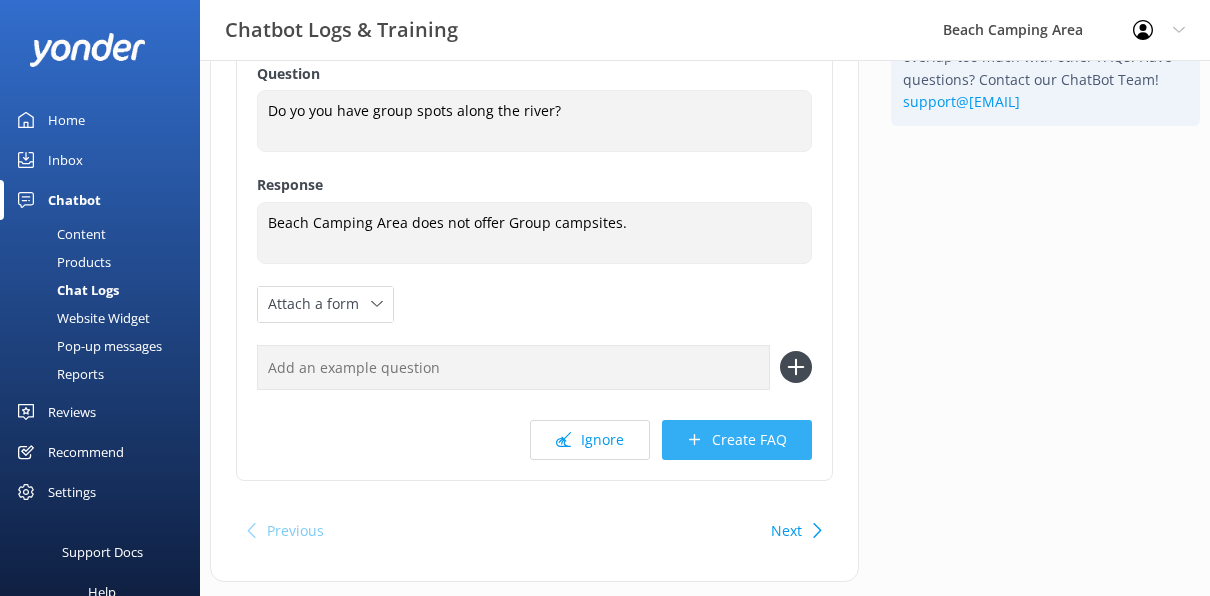 click on "Create FAQ" at bounding box center (737, 440) 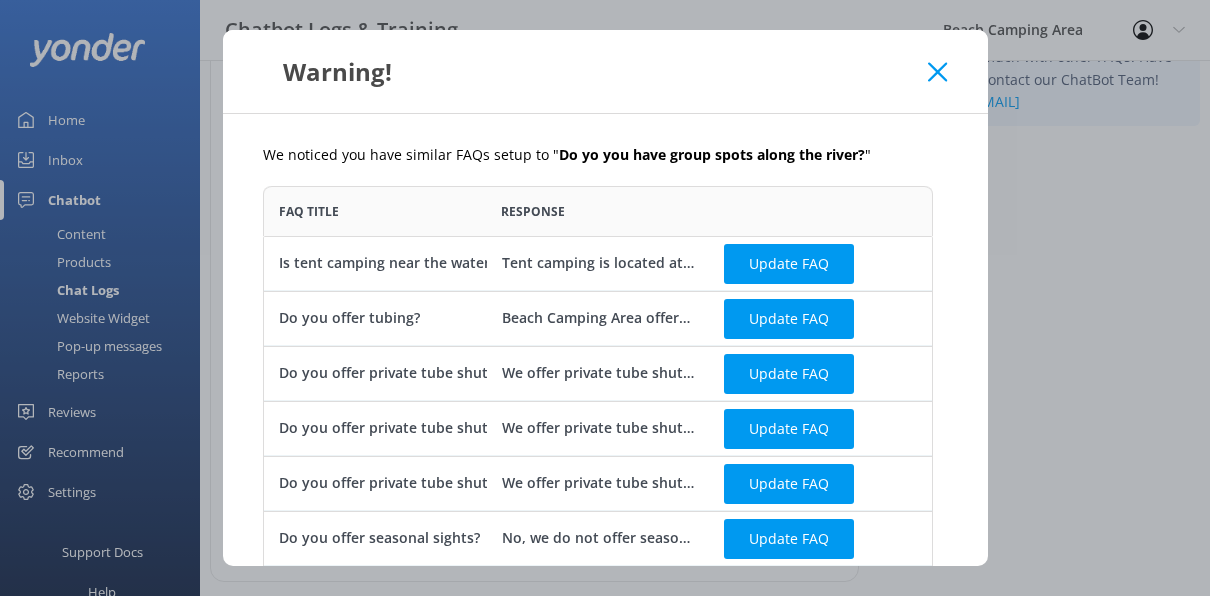 scroll, scrollTop: 16, scrollLeft: 16, axis: both 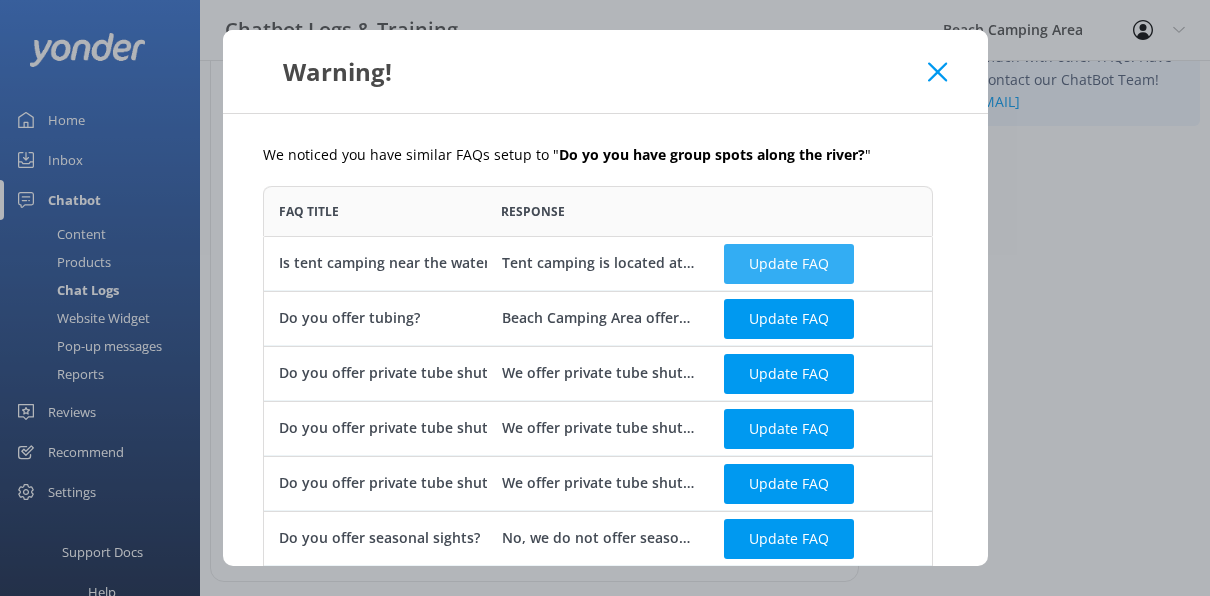 click on "Update FAQ" at bounding box center (789, 264) 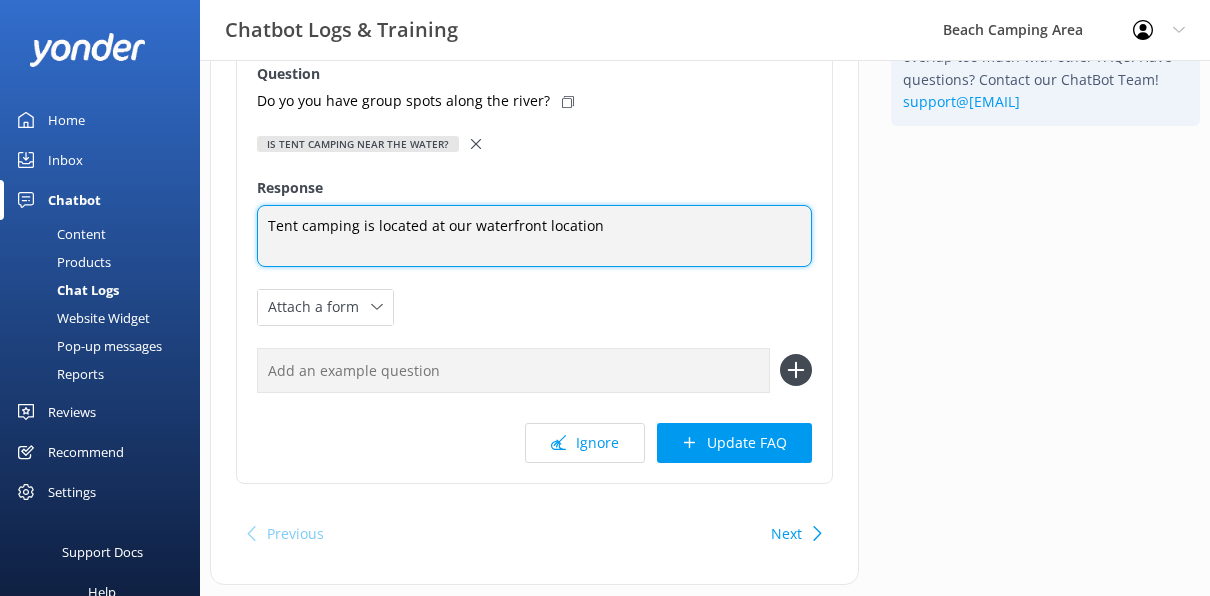 click on "Tent camping is located at our waterfront location" at bounding box center [534, 236] 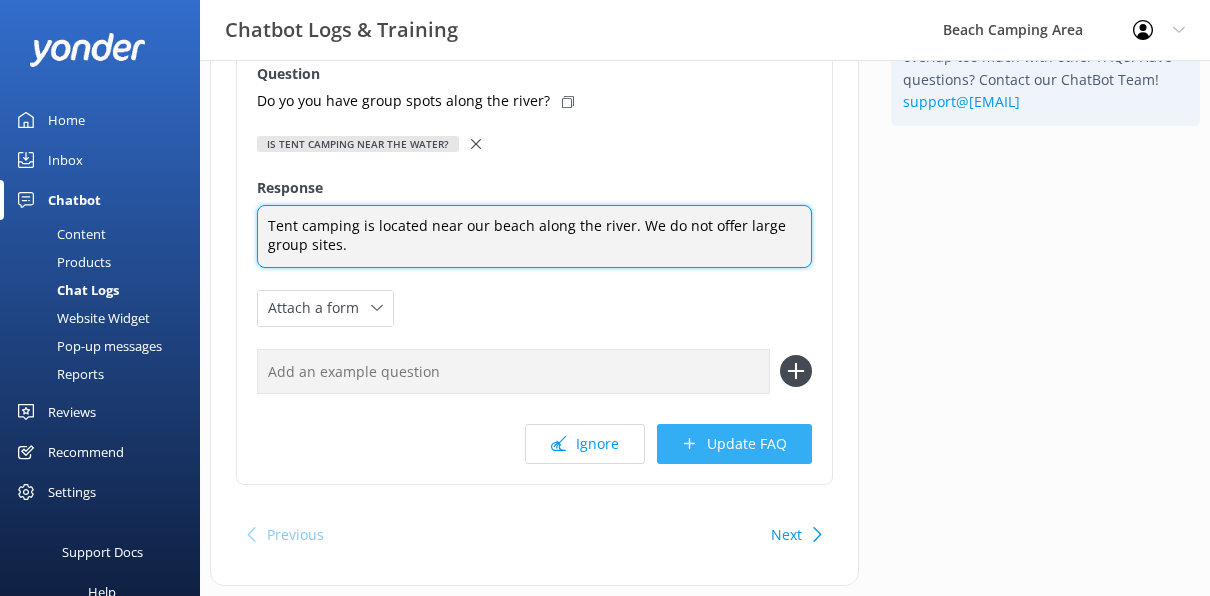 type on "Tent camping is located near our beach along the river. We do not offer large group sites." 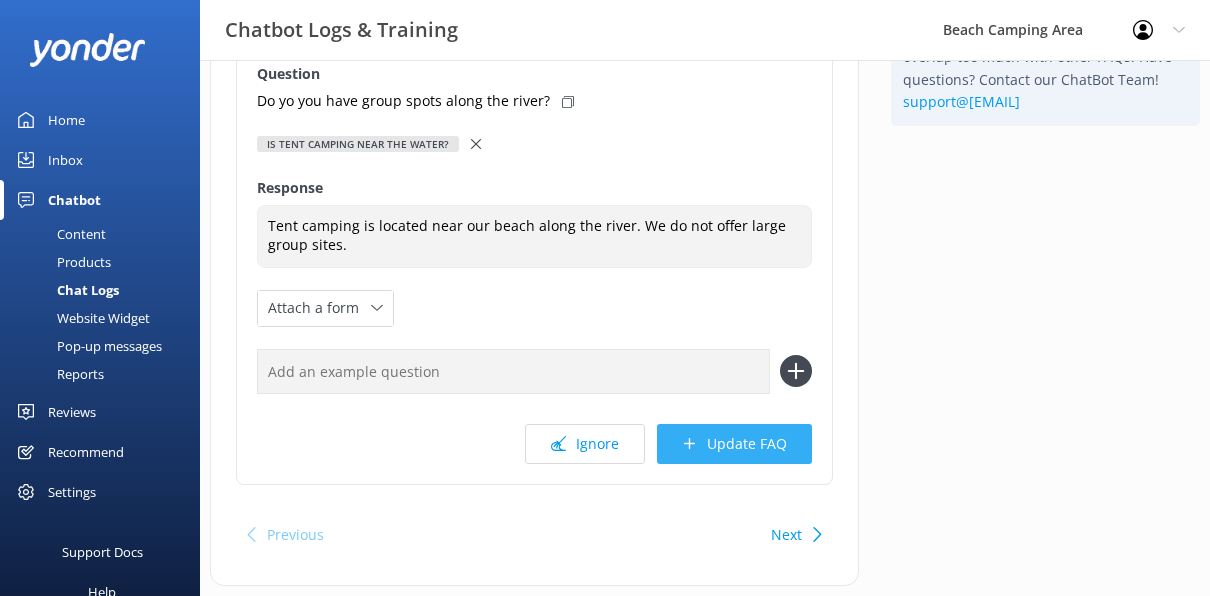 click on "Update FAQ" at bounding box center [734, 444] 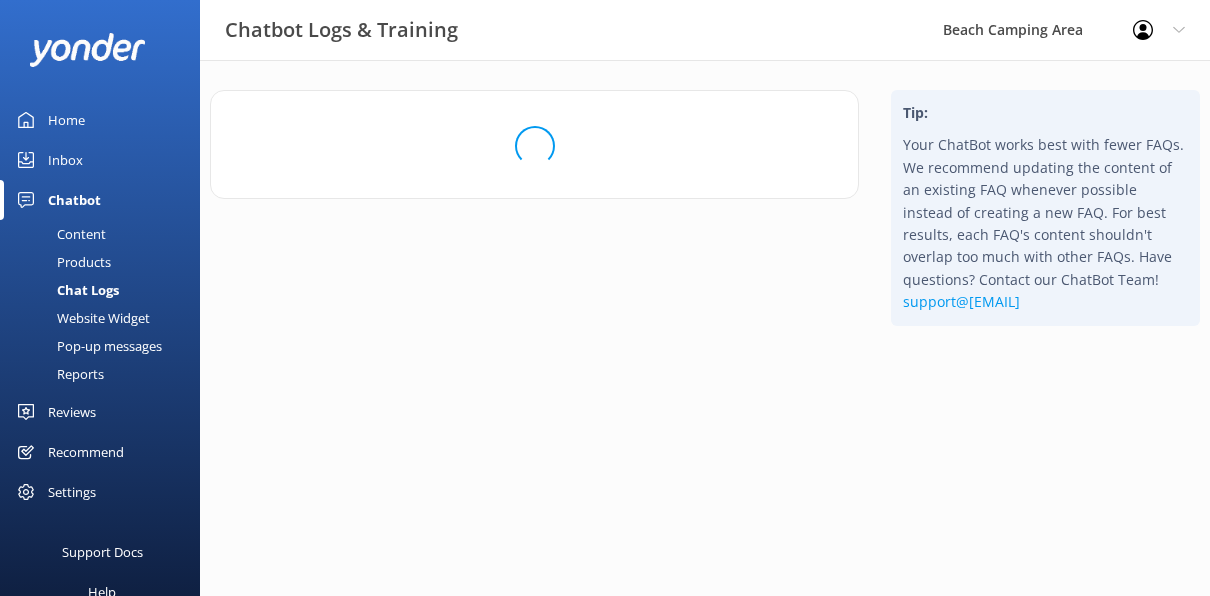 scroll, scrollTop: 0, scrollLeft: 0, axis: both 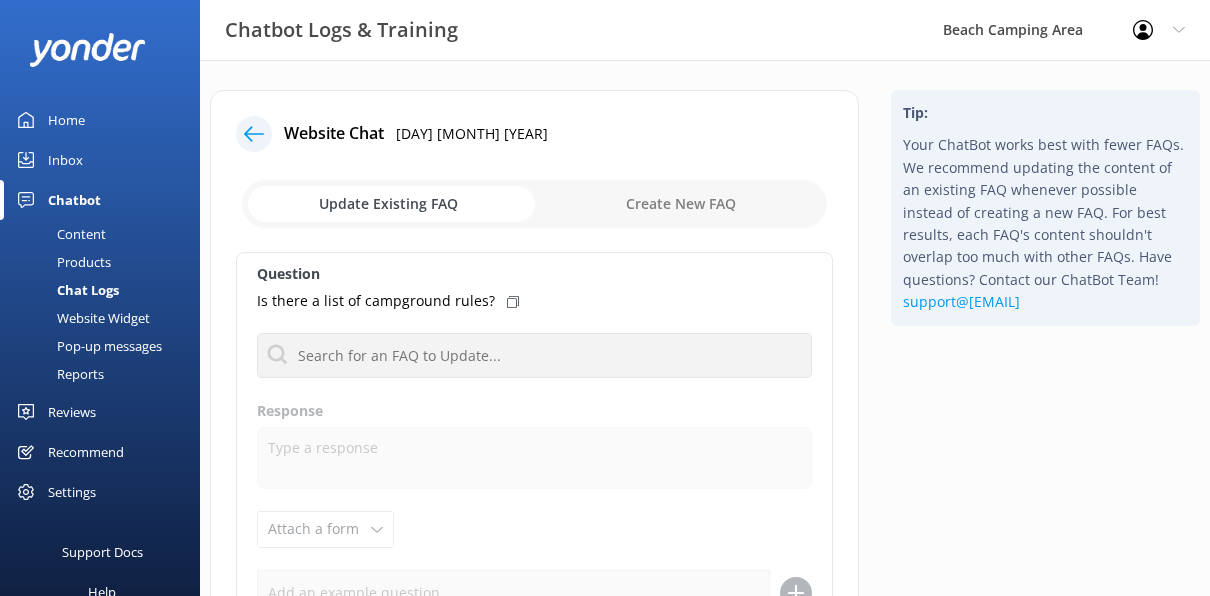 click on "Chat Logs" at bounding box center (65, 290) 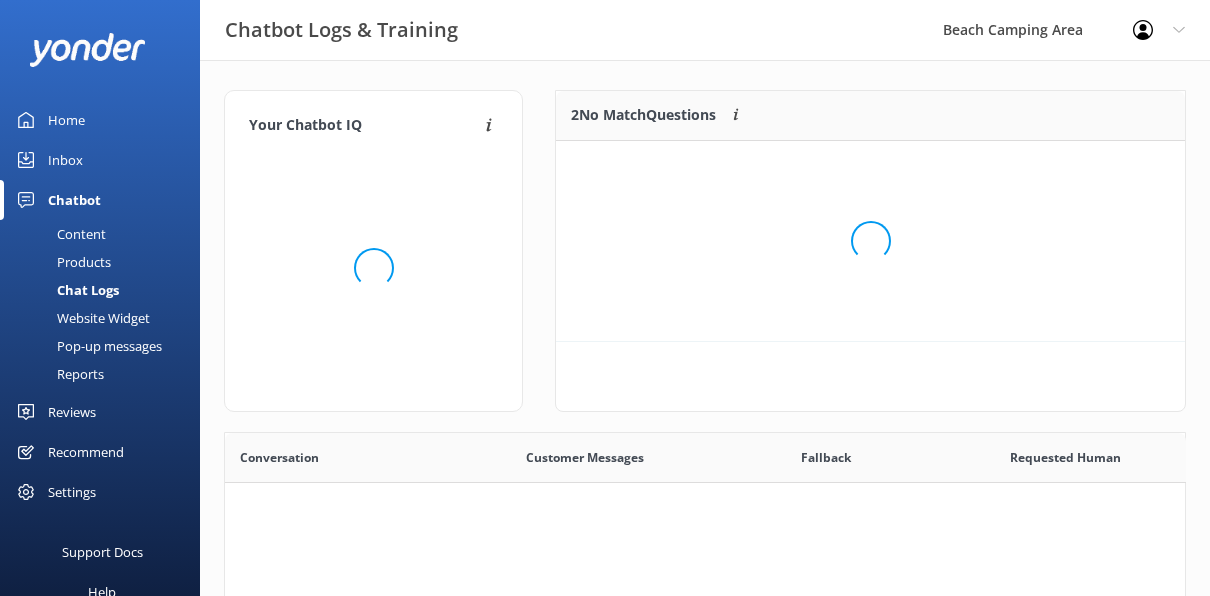 scroll, scrollTop: 16, scrollLeft: 16, axis: both 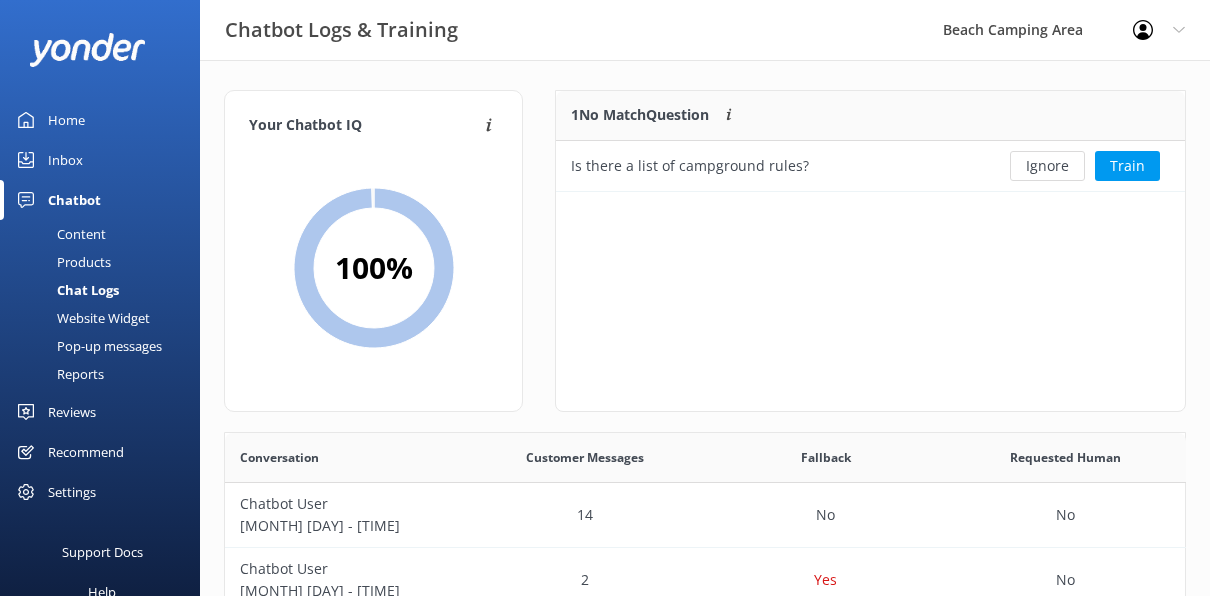 click on "Inbox" at bounding box center (65, 160) 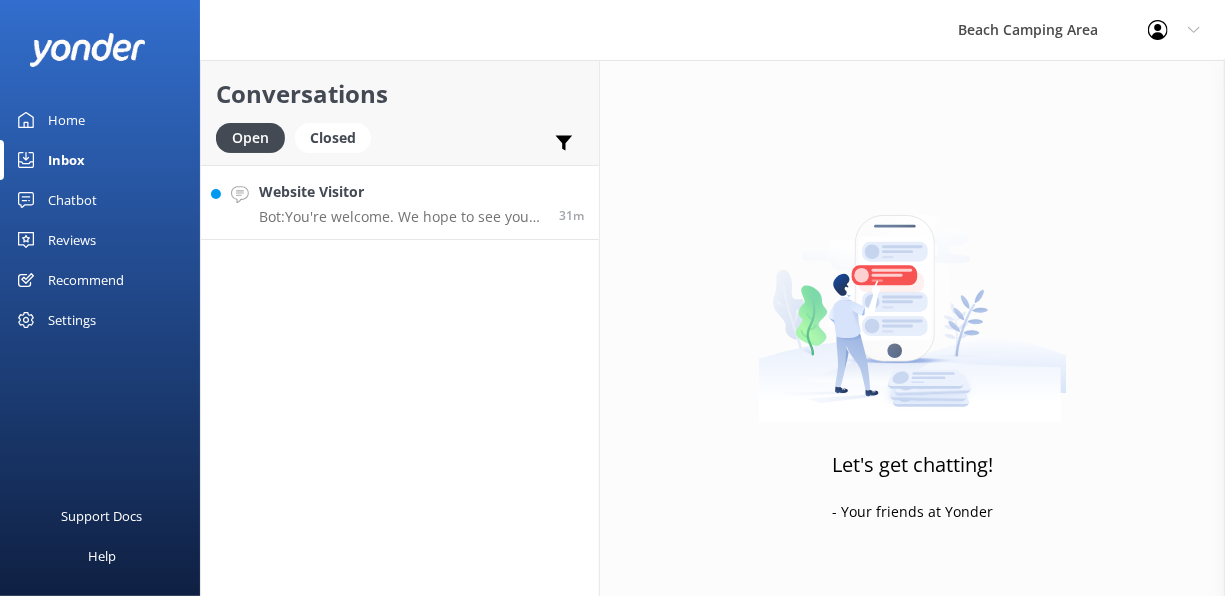 click on "Bot: You're welcome. We hope to see you at Beach Camping Area soon!" at bounding box center [401, 217] 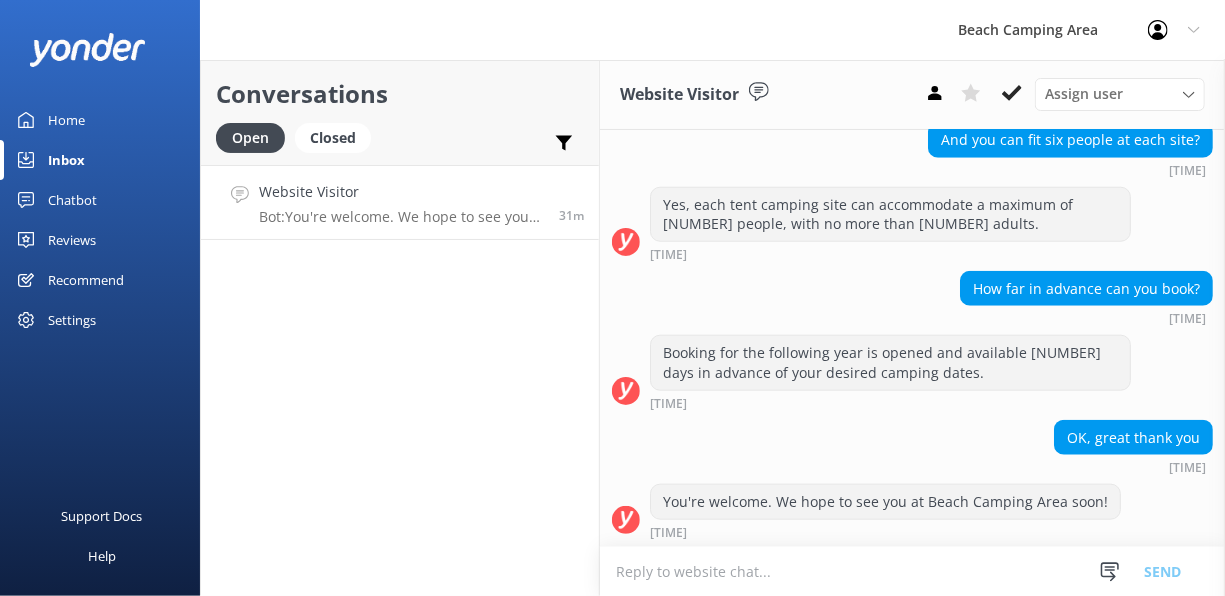 scroll, scrollTop: 914, scrollLeft: 0, axis: vertical 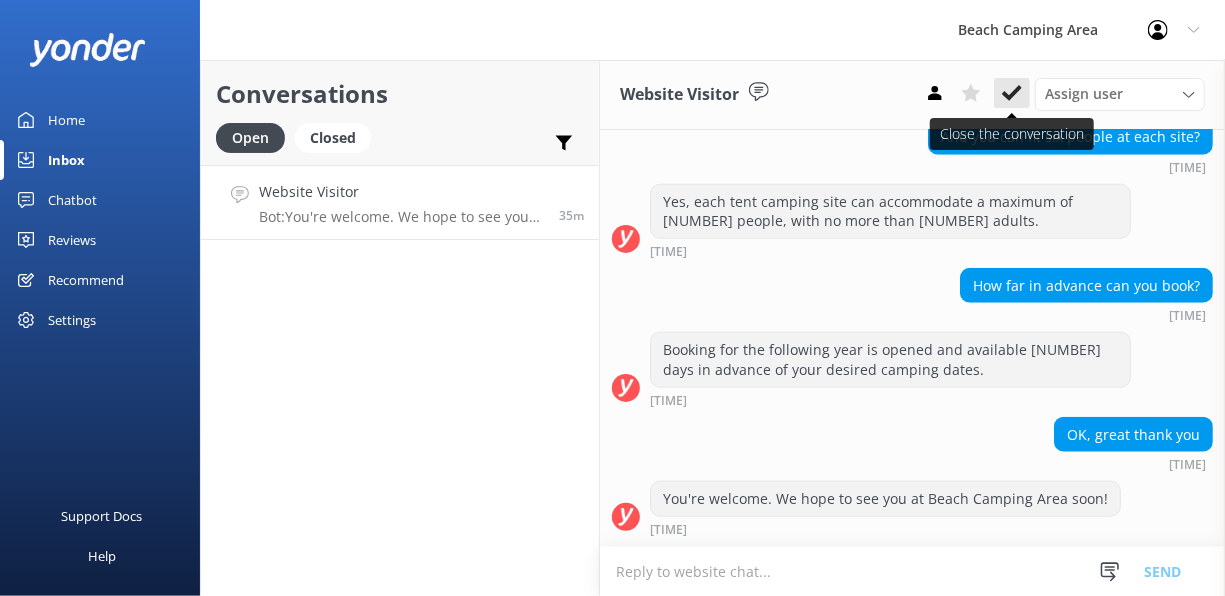 click 